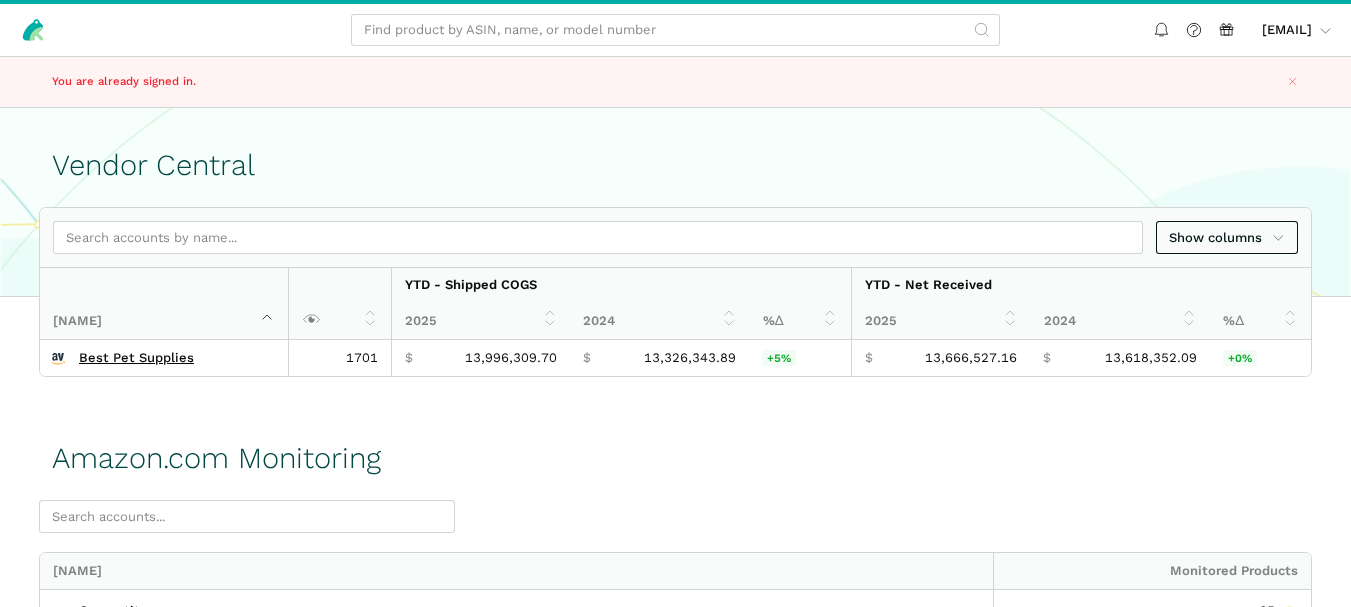 scroll, scrollTop: 0, scrollLeft: 0, axis: both 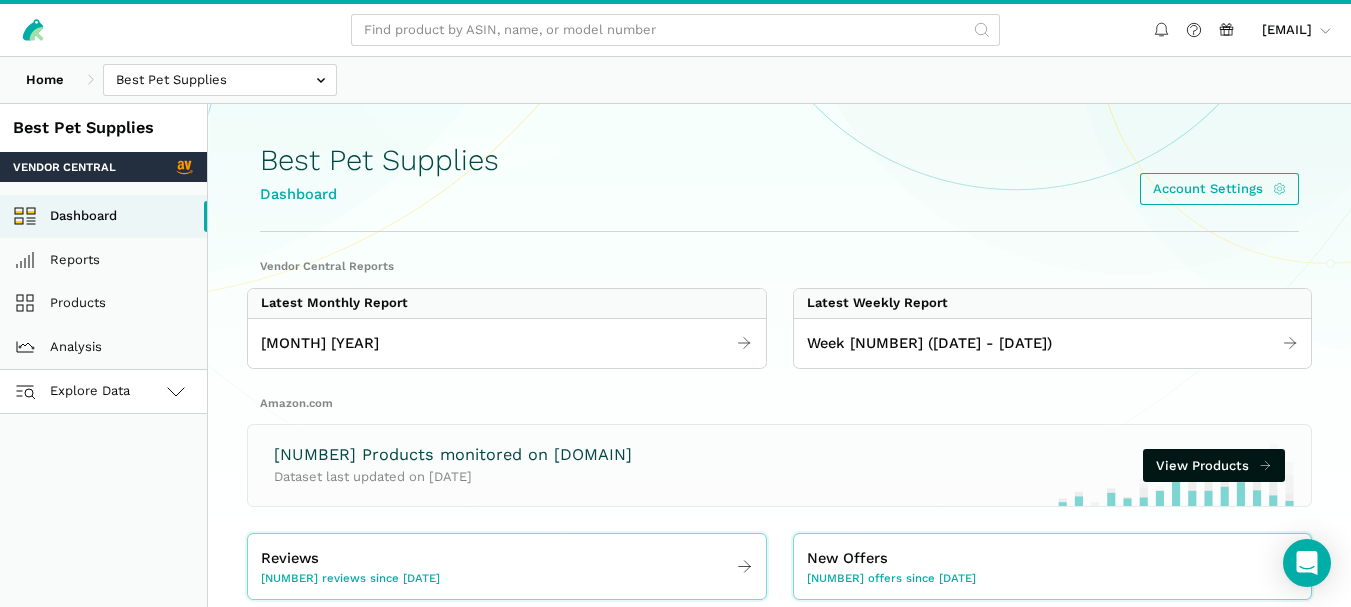 click on "Explore Data" at bounding box center (75, 391) 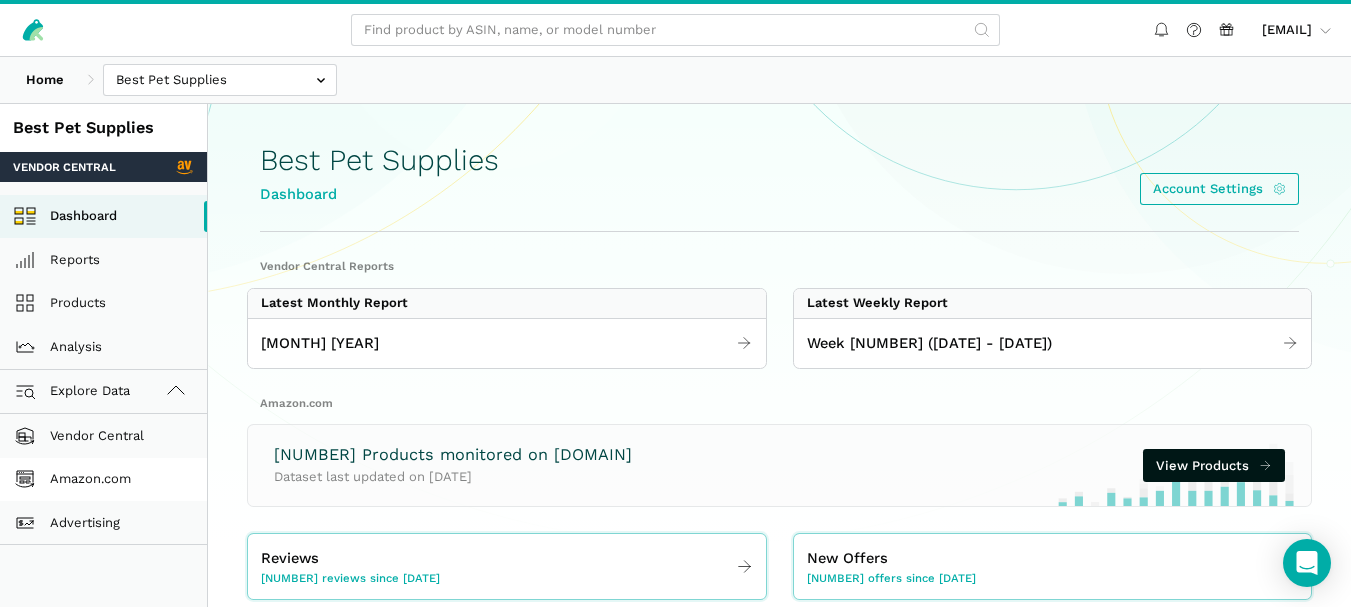 click on "Amazon.com" at bounding box center (103, 480) 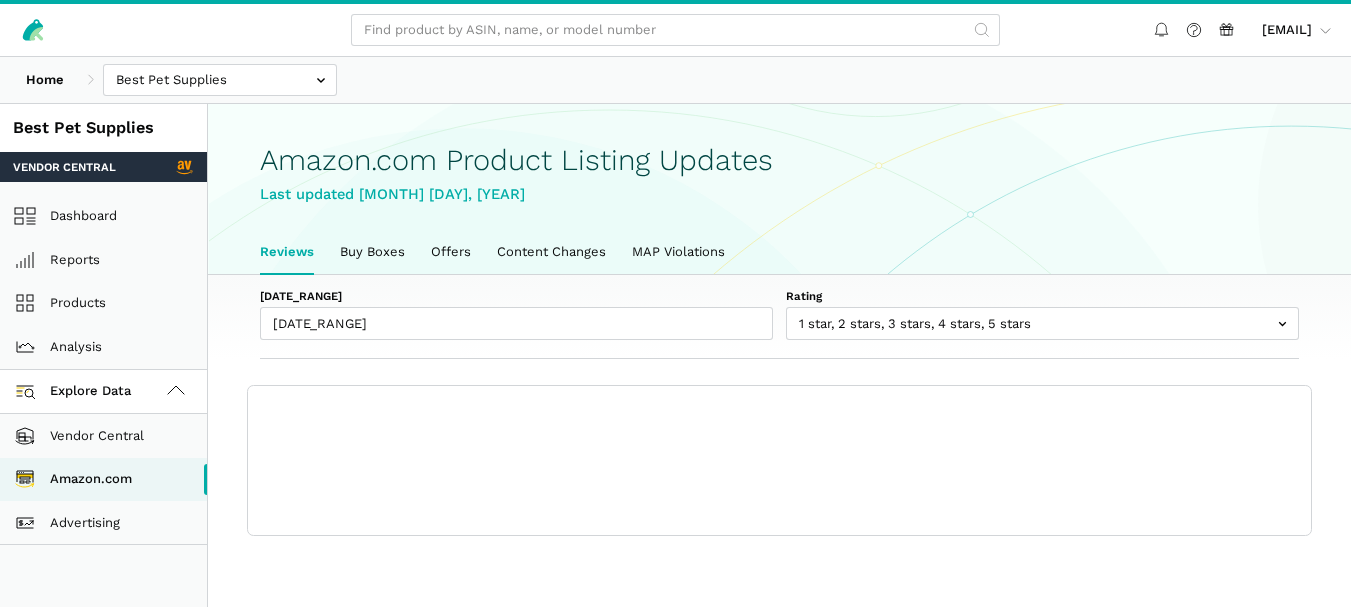 scroll, scrollTop: 0, scrollLeft: 0, axis: both 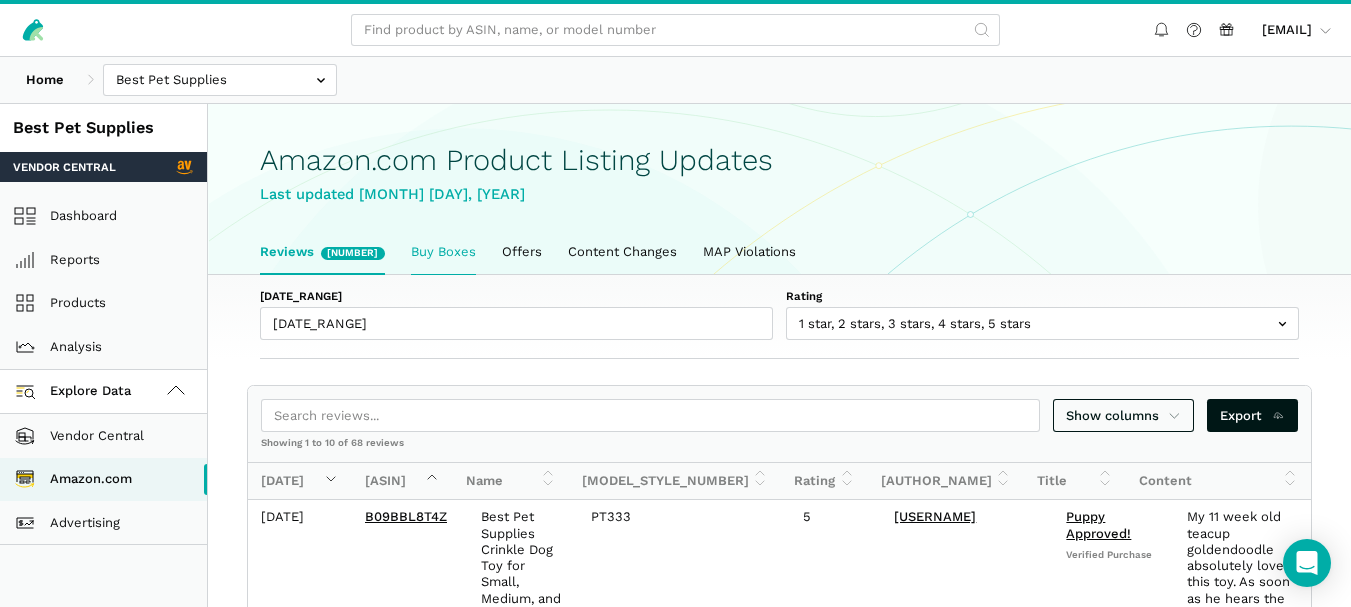 click on "Buy Boxes" at bounding box center [443, 252] 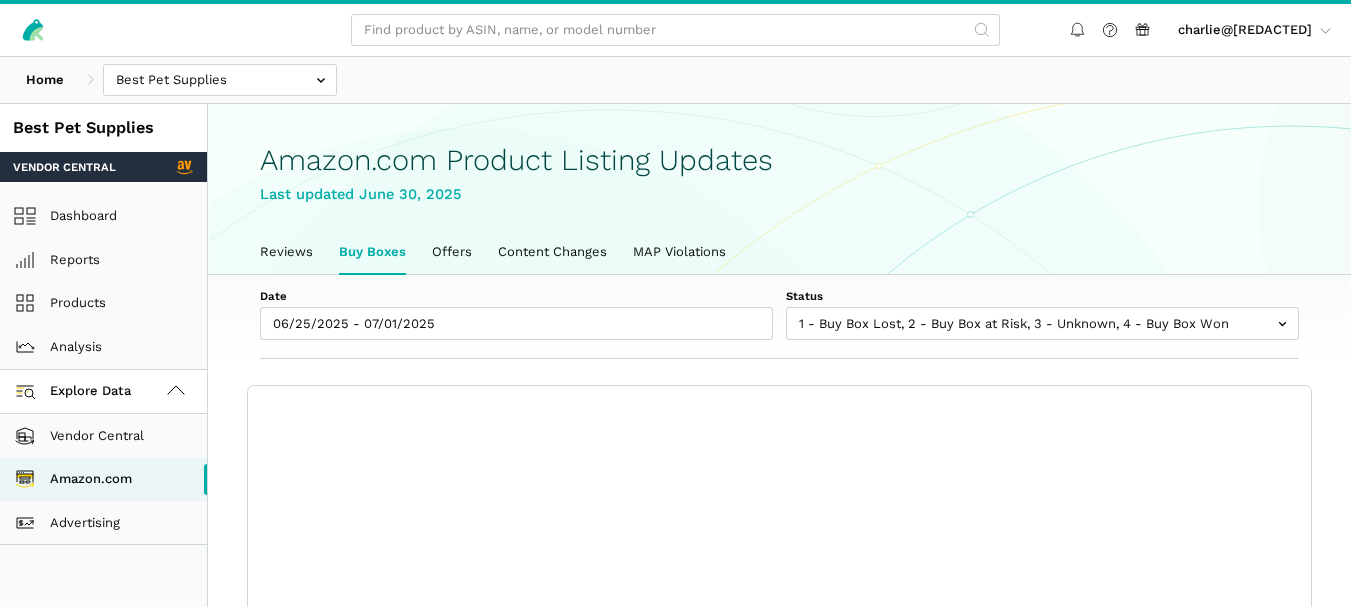 scroll, scrollTop: 0, scrollLeft: 0, axis: both 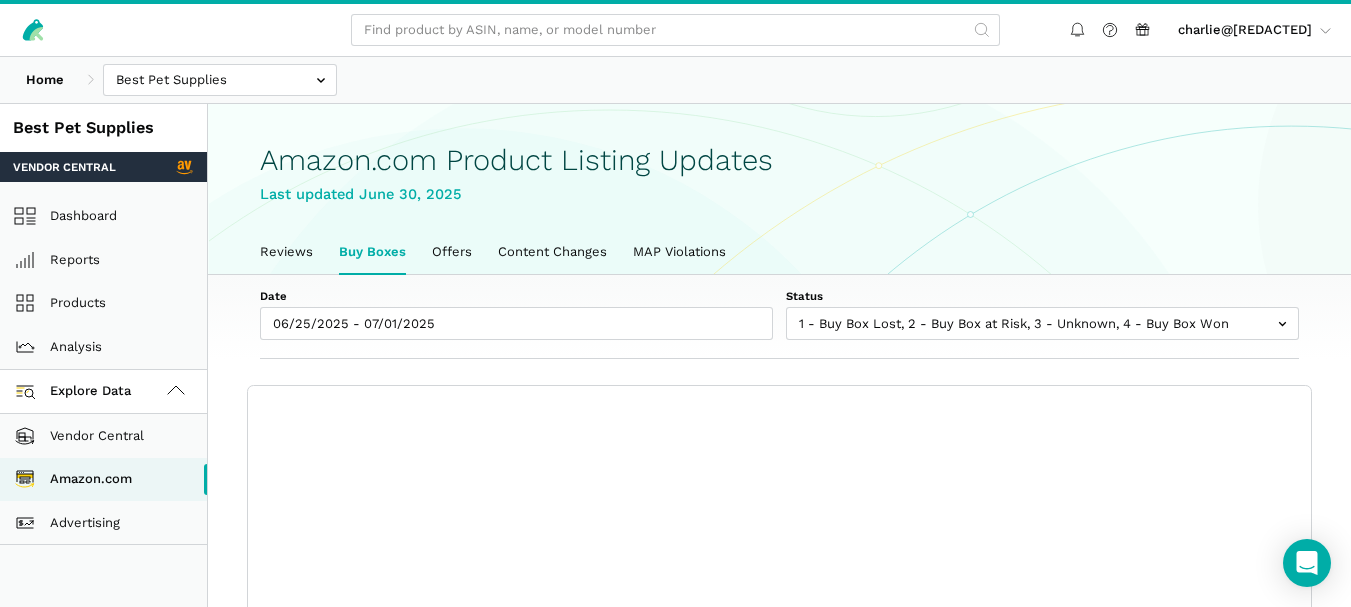 click on "Last updated June 30, 2025" at bounding box center [779, 168] 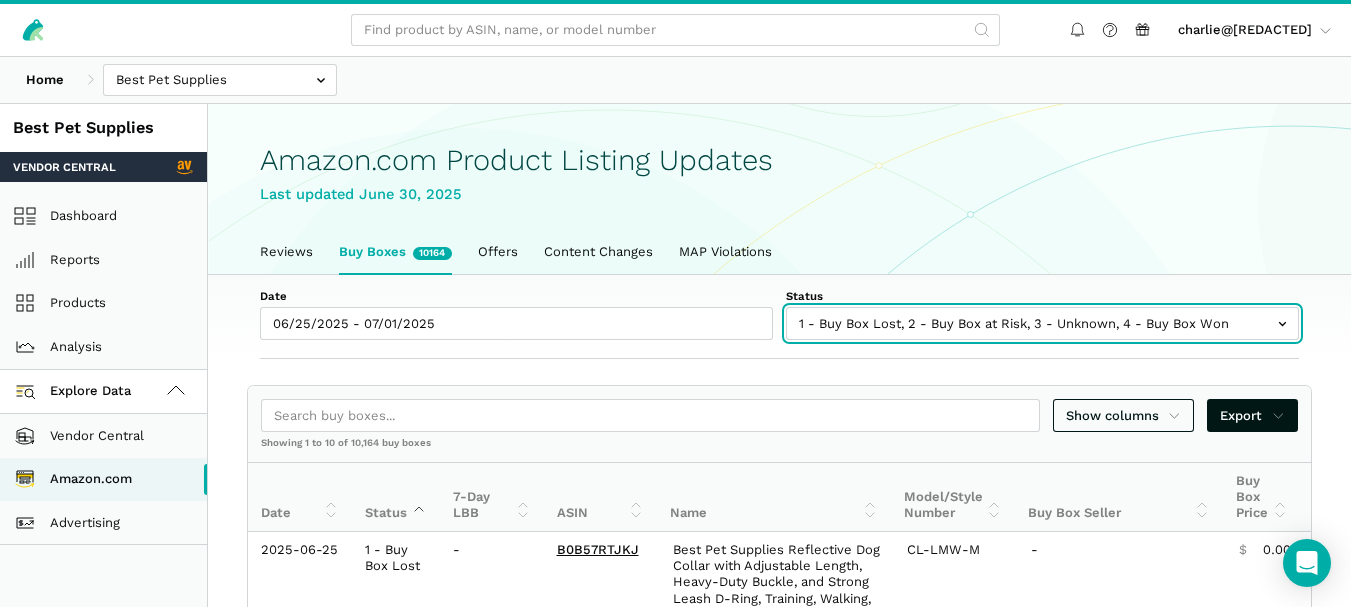click at bounding box center [1042, 323] 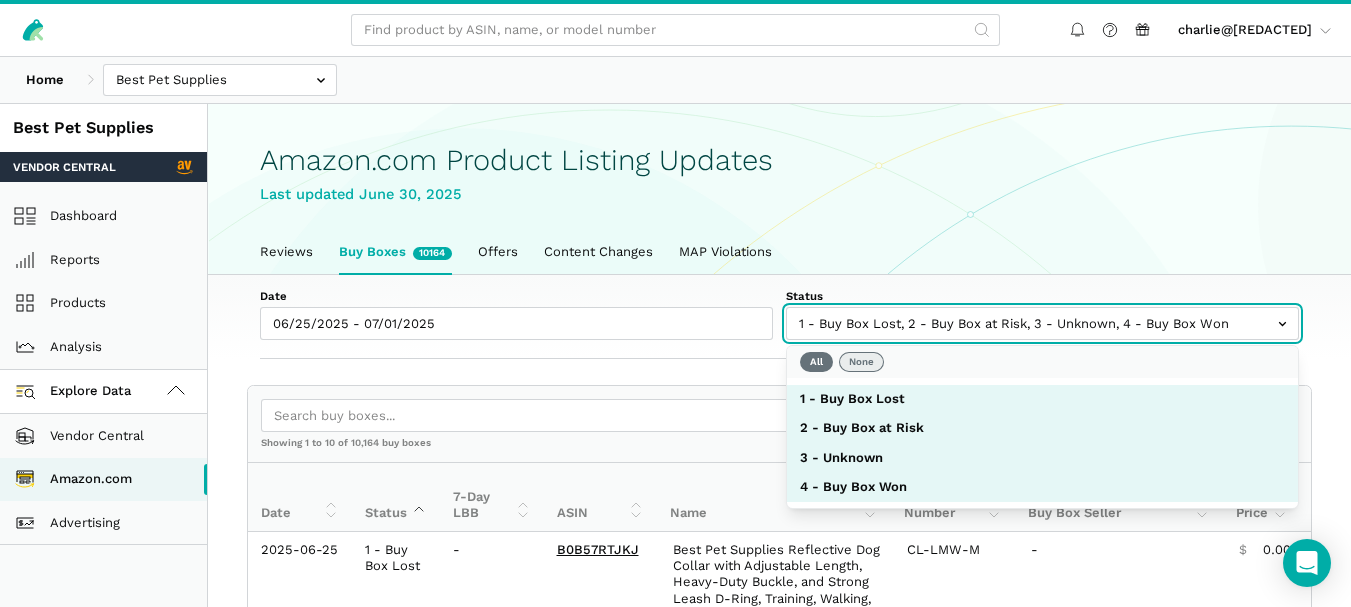 click on "None" at bounding box center (861, 362) 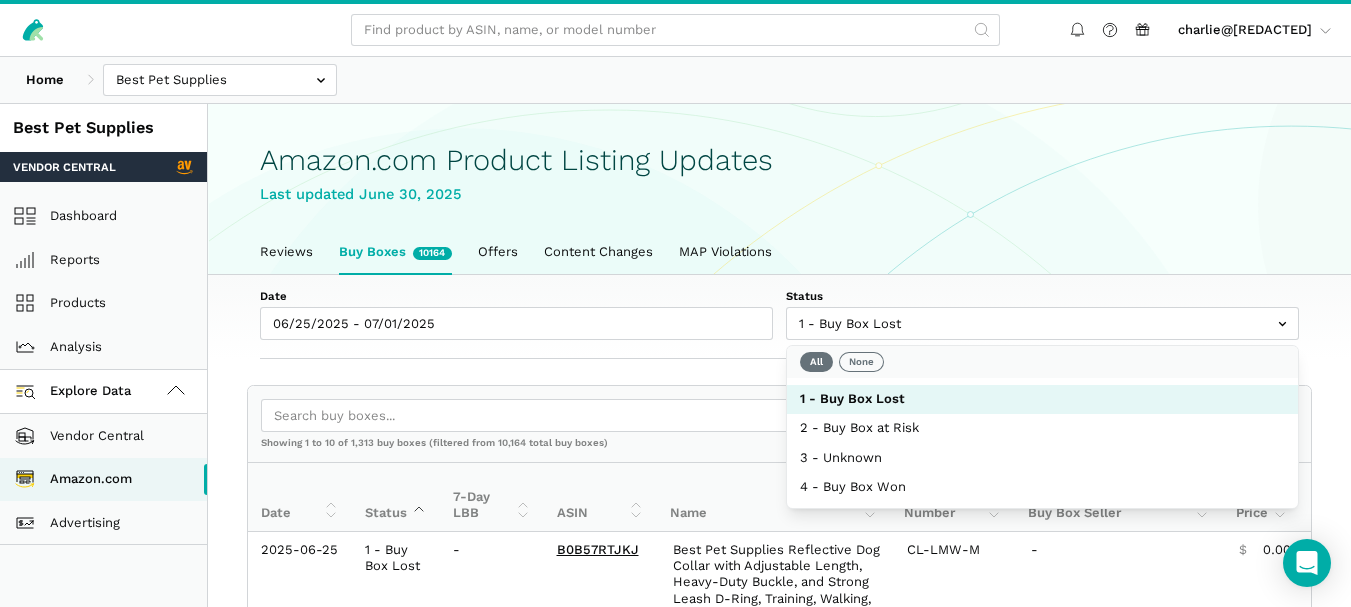 click on "Date
06/25/2025 - 07/01/2025
Status
1 - Buy Box Lost
2 - Buy Box at Risk
3 - Unknown
4 - Buy Box Won
Show columns
Export
Showing 1 to 10 of 1,313 buy boxes (filtered from 10,164 total buy boxes)
Date Status
7-Day LBB
ASIN Name Model/Style Number Buy Box Seller Buy Box Price Buy Box Availability Amazon Price Amazon Fast Track Message
Date Status
7-Day LBB
ASIN Name Model/Style Number Buy Box Seller Buy Box Price Buy Box Availability Amazon Price Amazon Fast Track Message
2025-06-25 1 - Buy Box Lost - B0B57RTJKJ" at bounding box center [779, 1098] 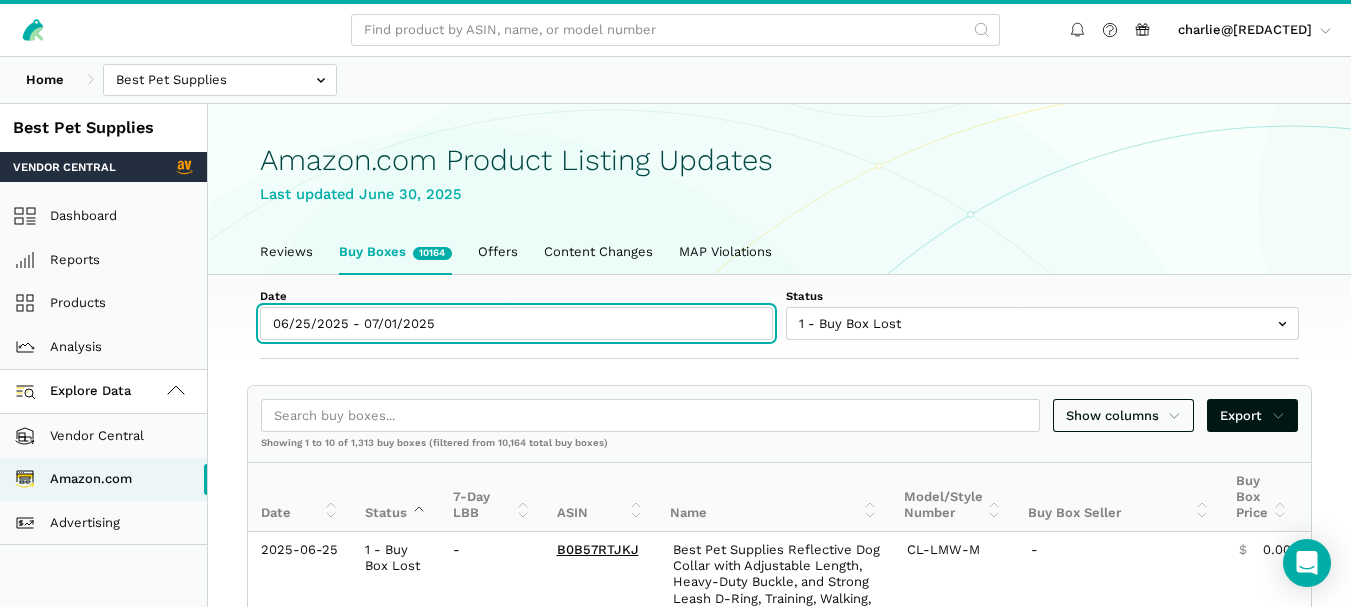 click on "06/25/2025 - 07/01/2025" at bounding box center [516, 323] 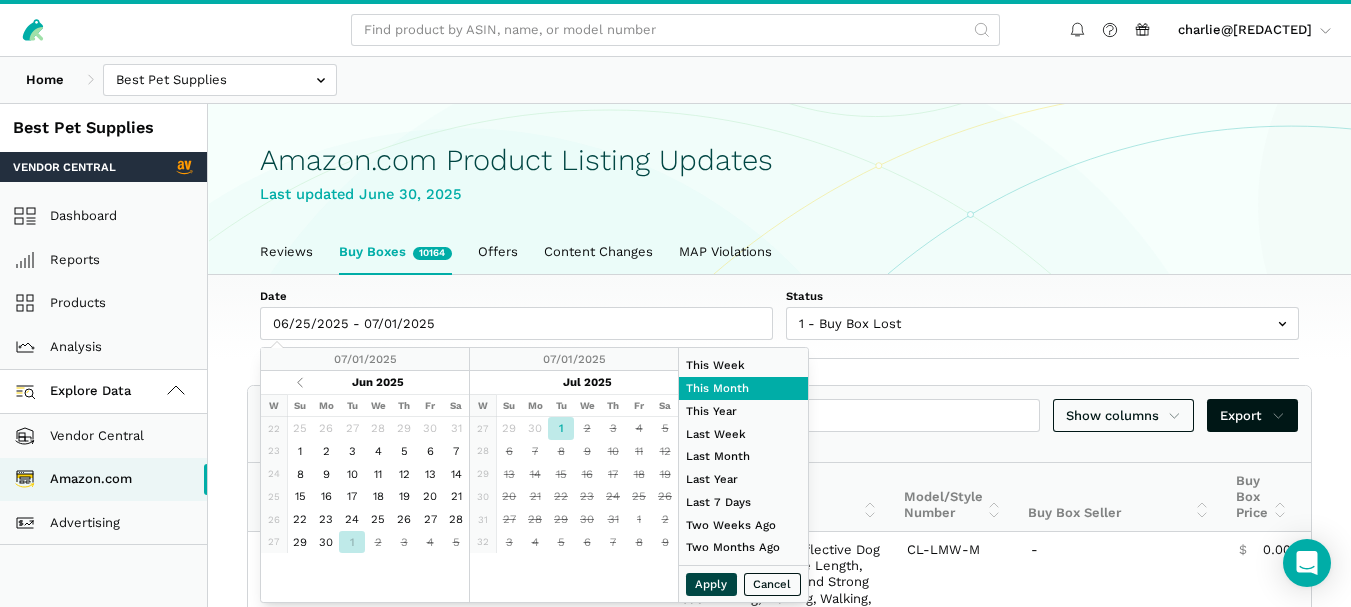 click on "Apply" at bounding box center [712, 584] 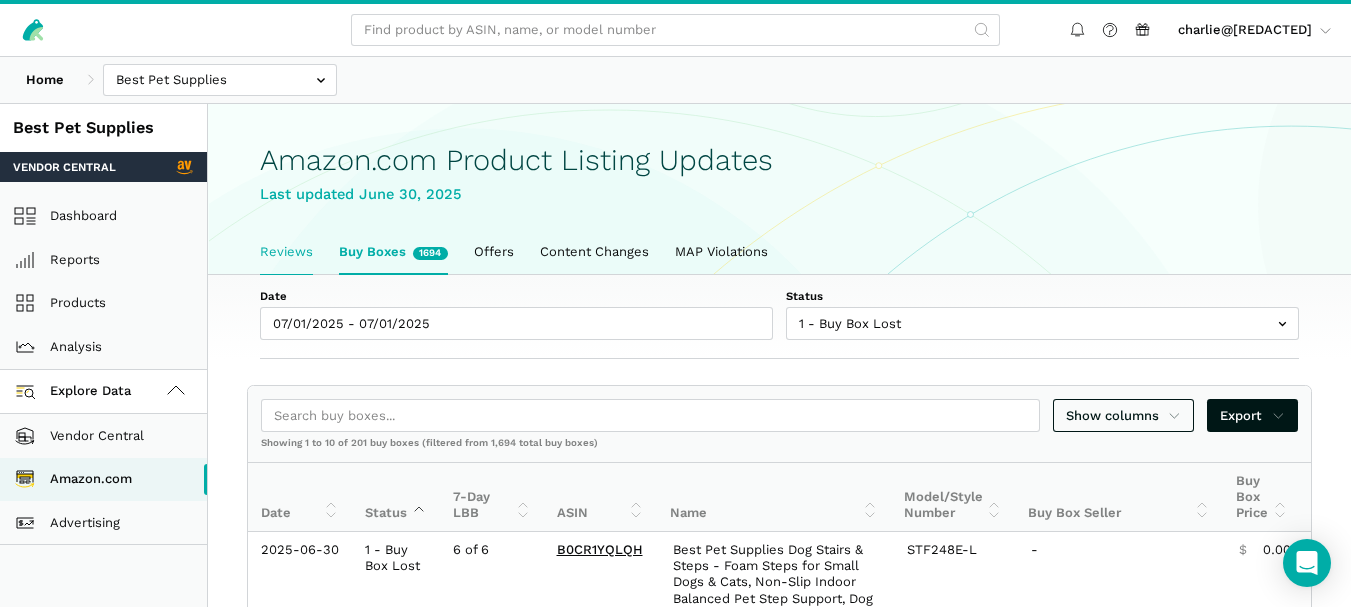 click on "Reviews" at bounding box center (286, 252) 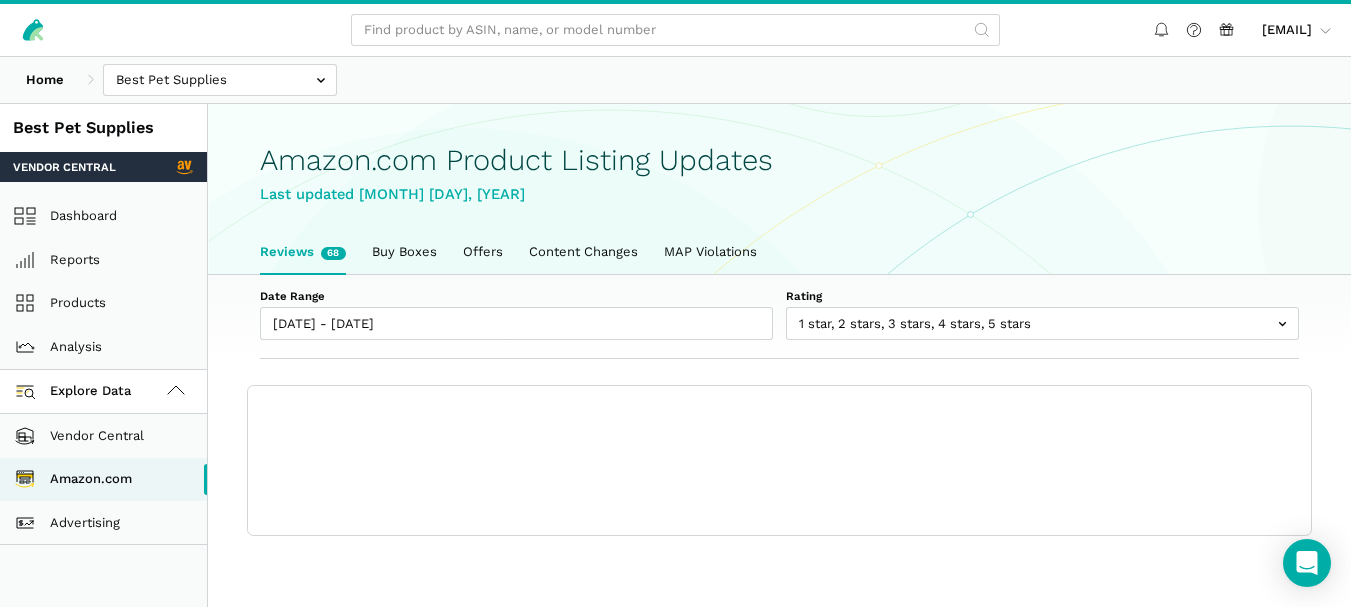 scroll, scrollTop: 0, scrollLeft: 0, axis: both 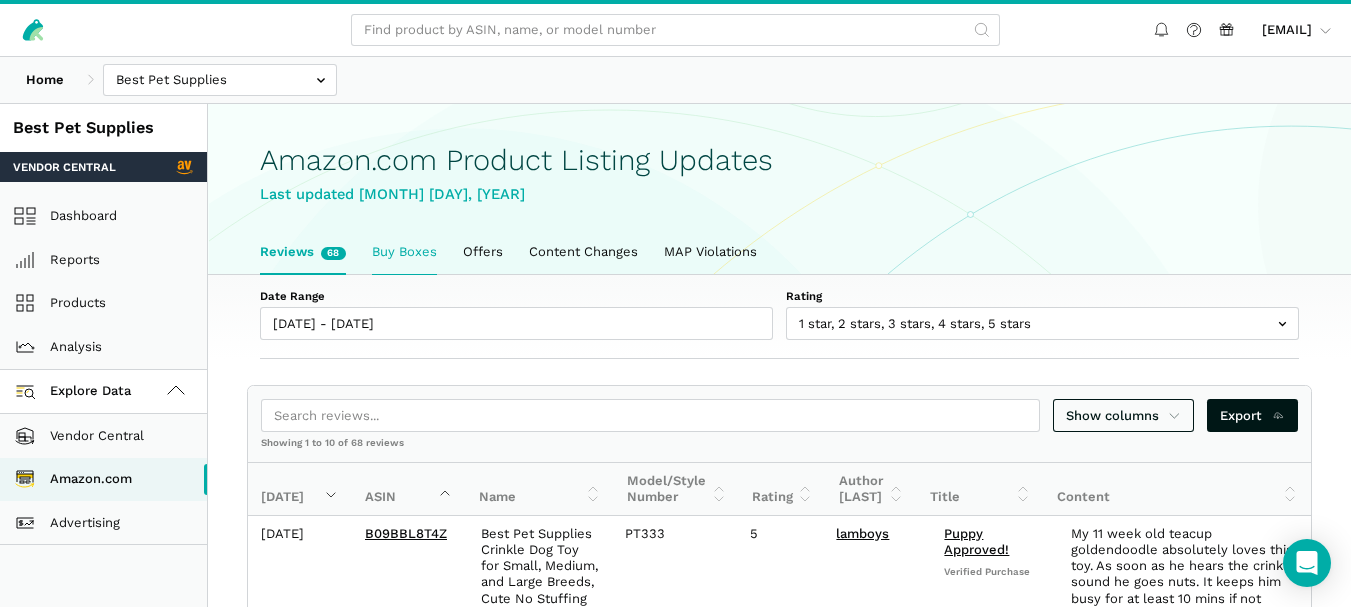 click on "Buy Boxes" at bounding box center [404, 252] 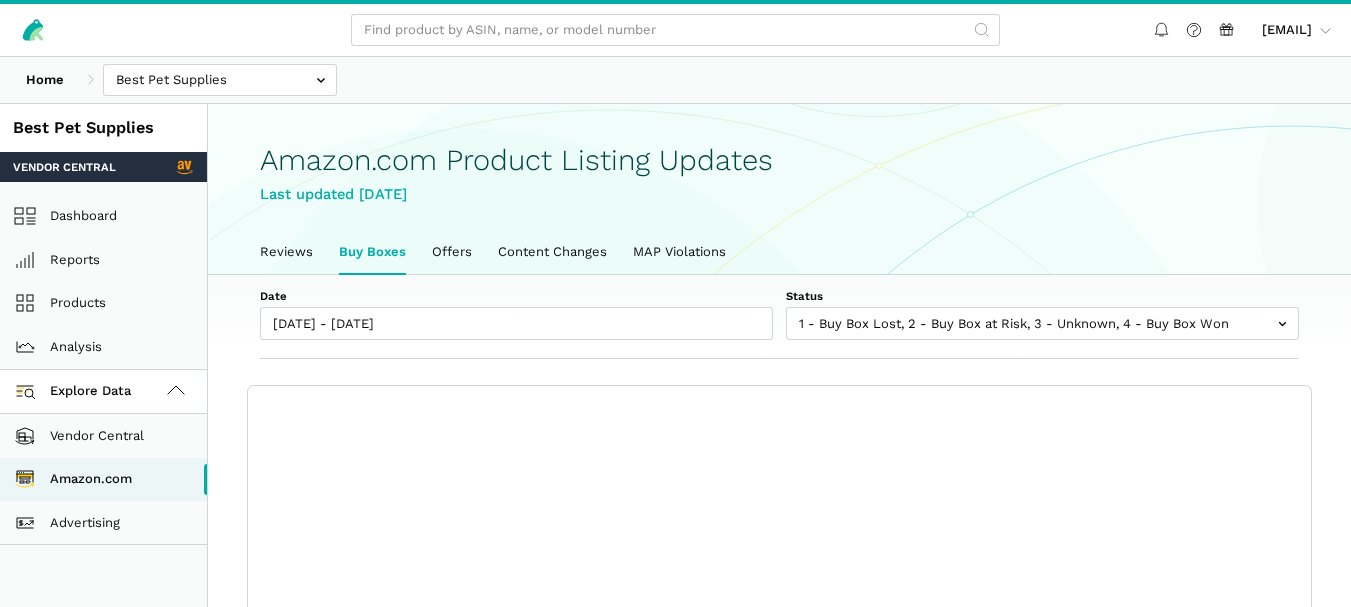 scroll, scrollTop: 0, scrollLeft: 0, axis: both 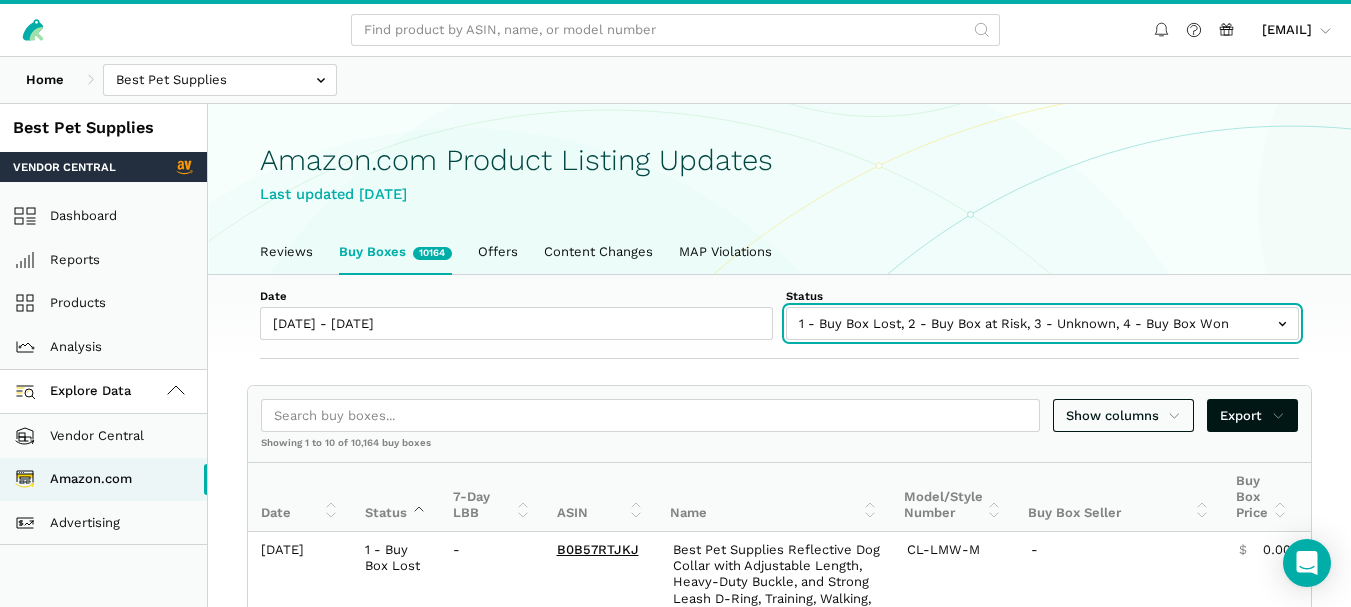 click at bounding box center (1042, 323) 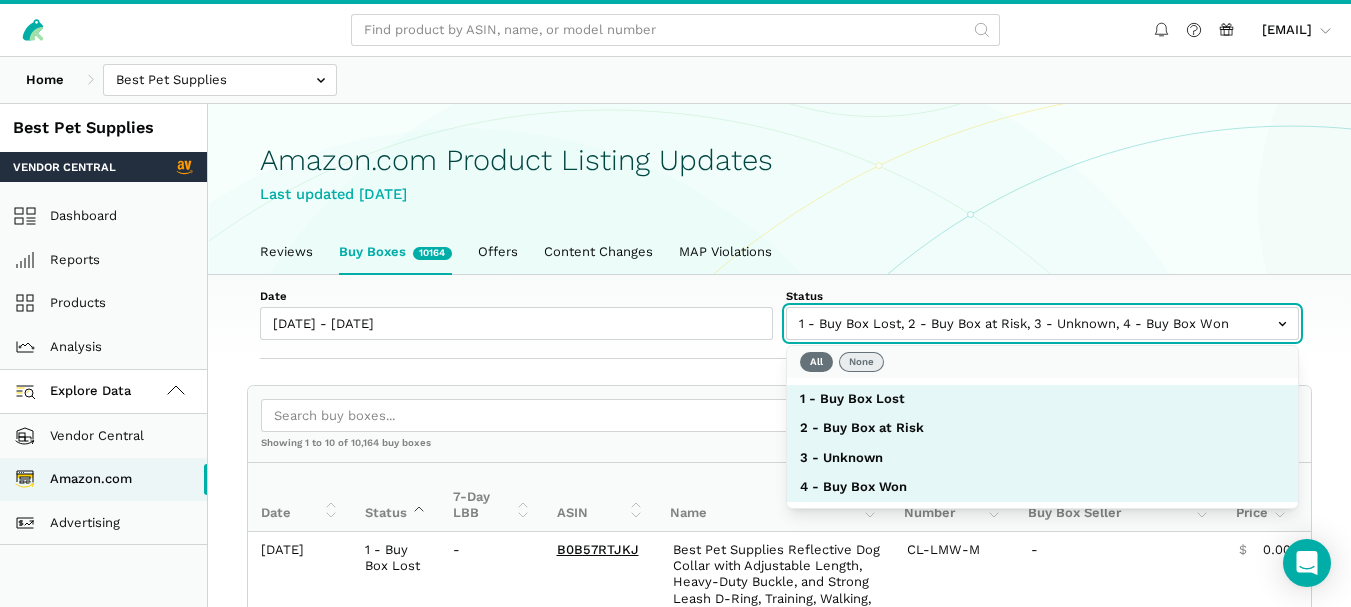 click on "None" at bounding box center [861, 362] 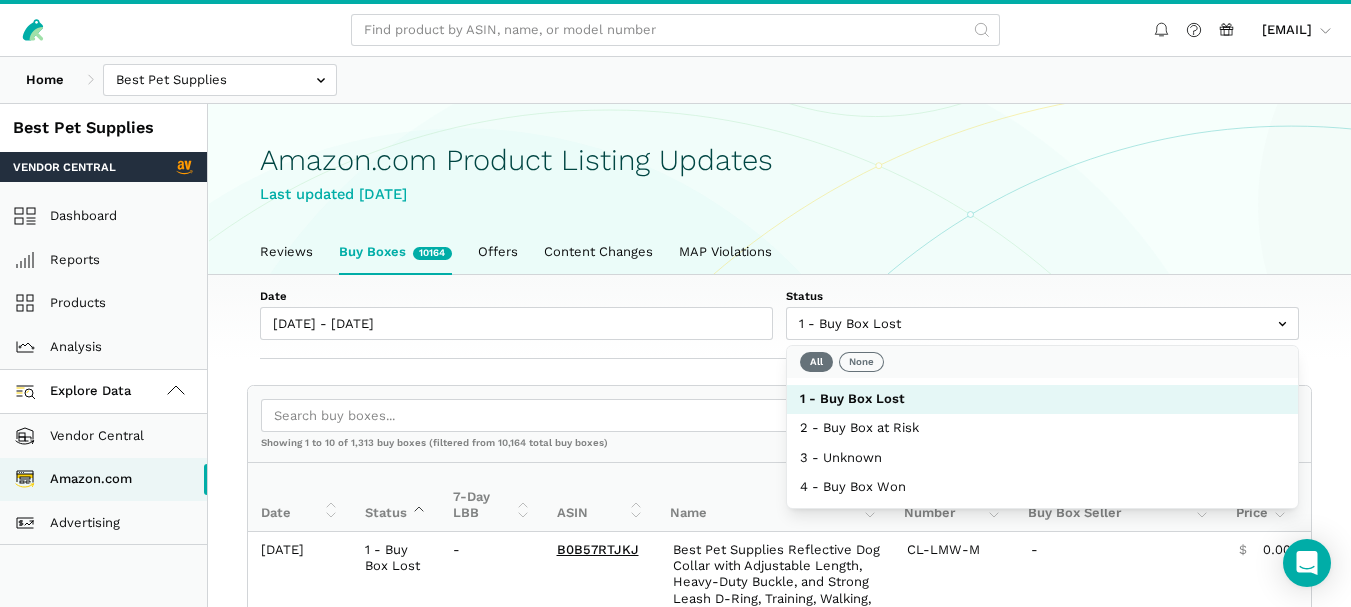 click on "Date
06/25/2025 - 07/01/2025
Status
1 - Buy Box Lost
2 - Buy Box at Risk
3 - Unknown
4 - Buy Box Won
Show columns
Export
Showing 1 to 10 of 1,313 buy boxes (filtered from 10,164 total buy boxes)
Date Status
7-Day LBB
ASIN Name Model/Style Number Buy Box Seller Buy Box Price Buy Box Availability Amazon Price Amazon Fast Track Message
Date Status
7-Day LBB
ASIN Name Model/Style Number Buy Box Seller Buy Box Price Buy Box Availability Amazon Price Amazon Fast Track Message
2025-06-25 1 - Buy Box Lost - B0B57RTJKJ" at bounding box center (779, 1098) 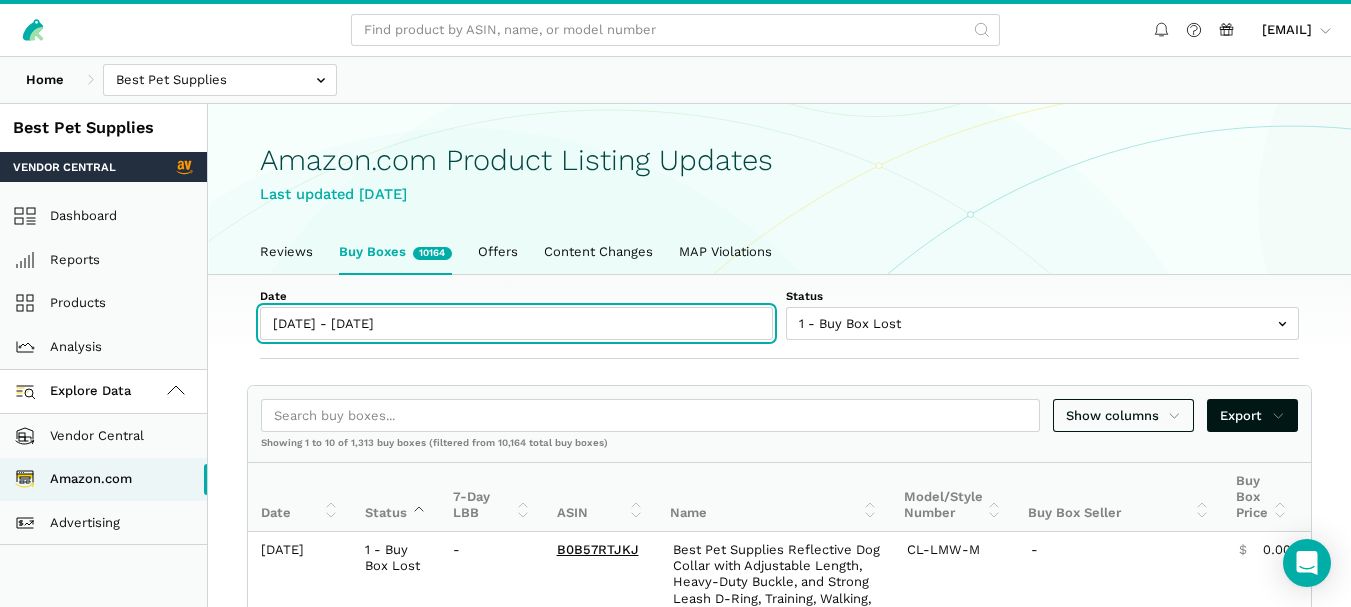 click on "[DATE] - [DATE]" at bounding box center [516, 323] 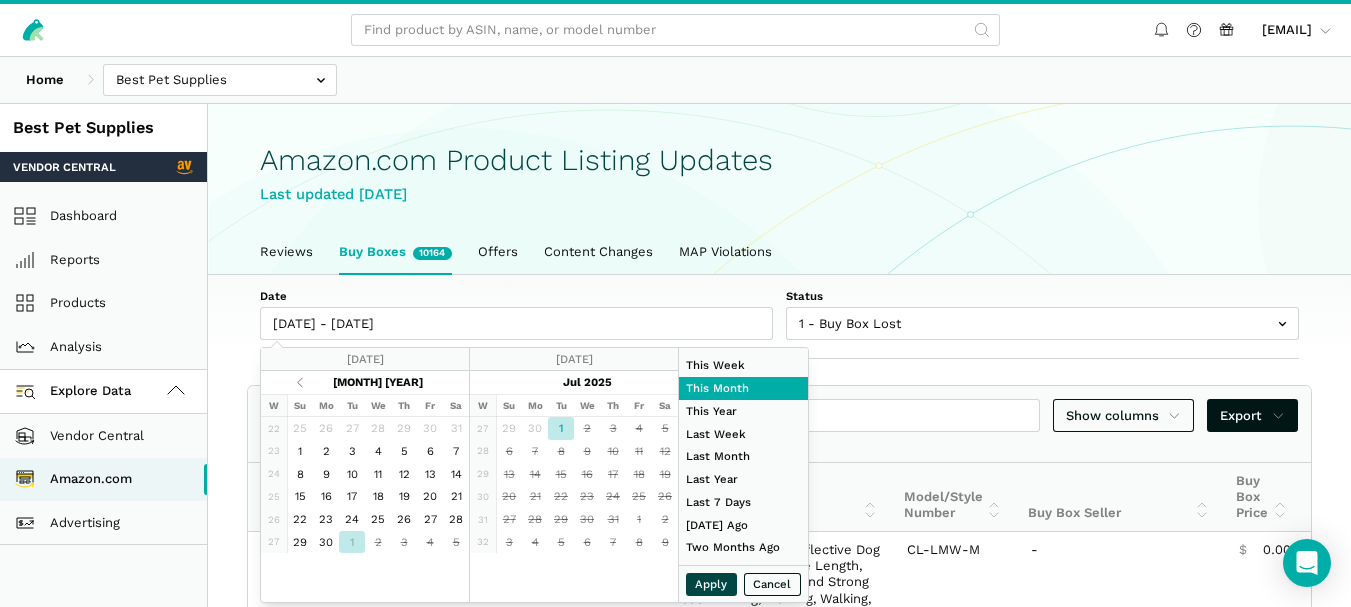 click on "Apply" at bounding box center [712, 584] 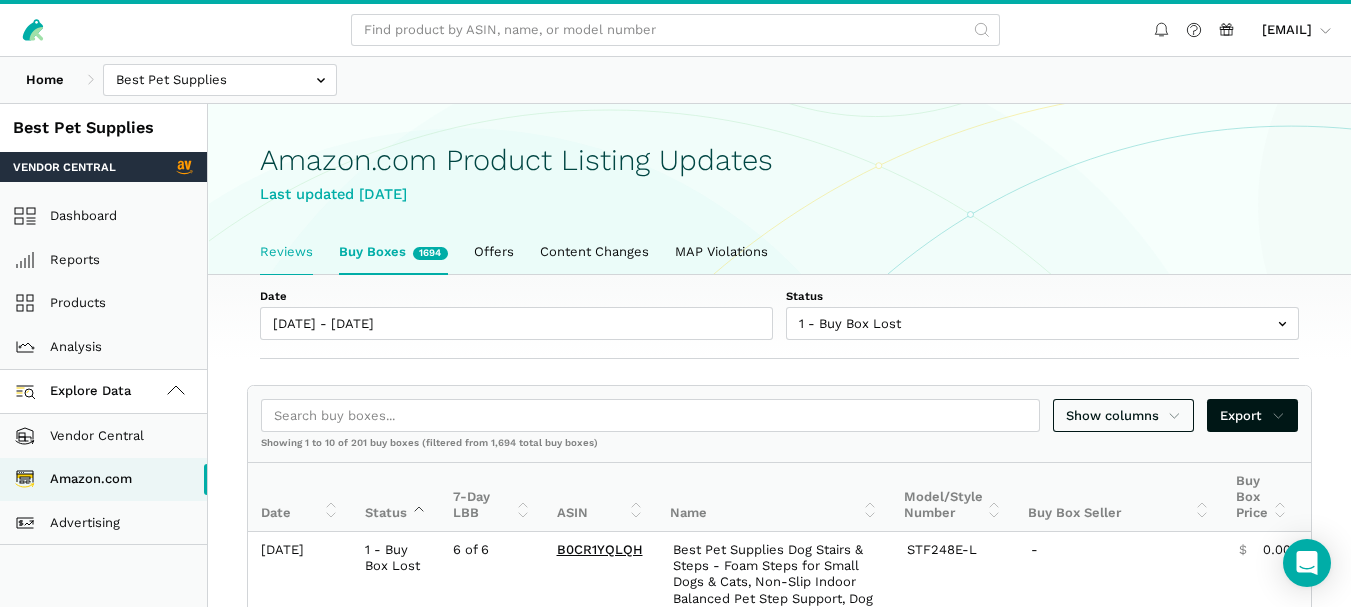 click on "Reviews" at bounding box center [286, 252] 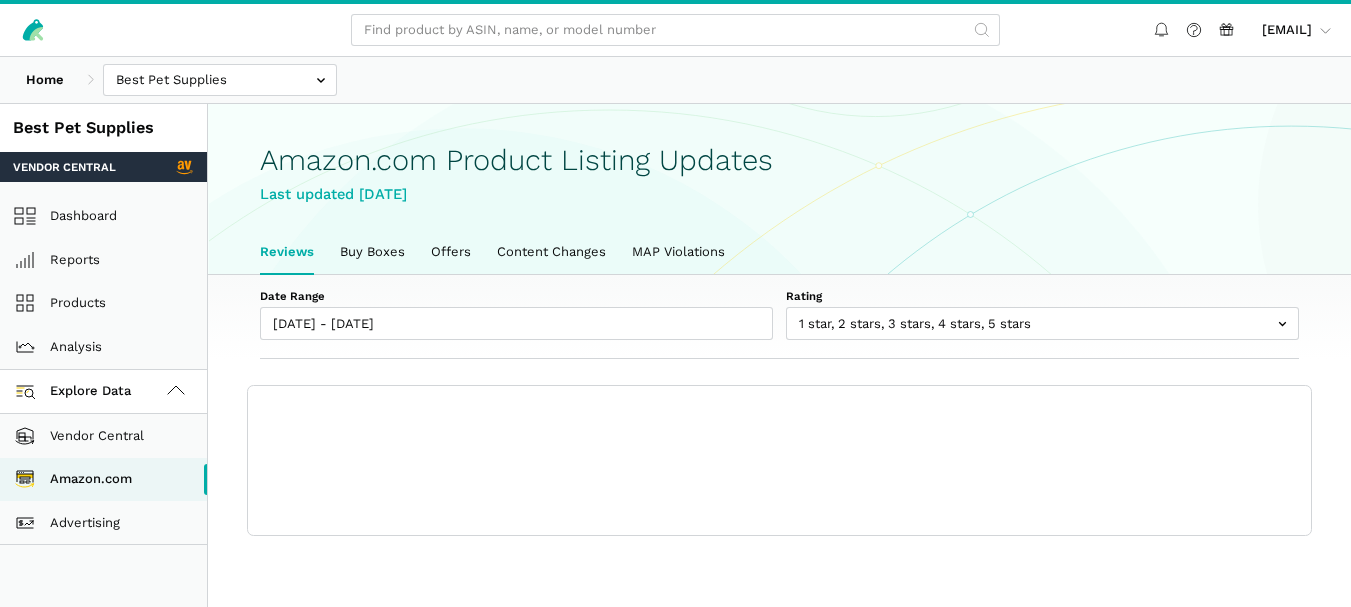 scroll, scrollTop: 0, scrollLeft: 0, axis: both 